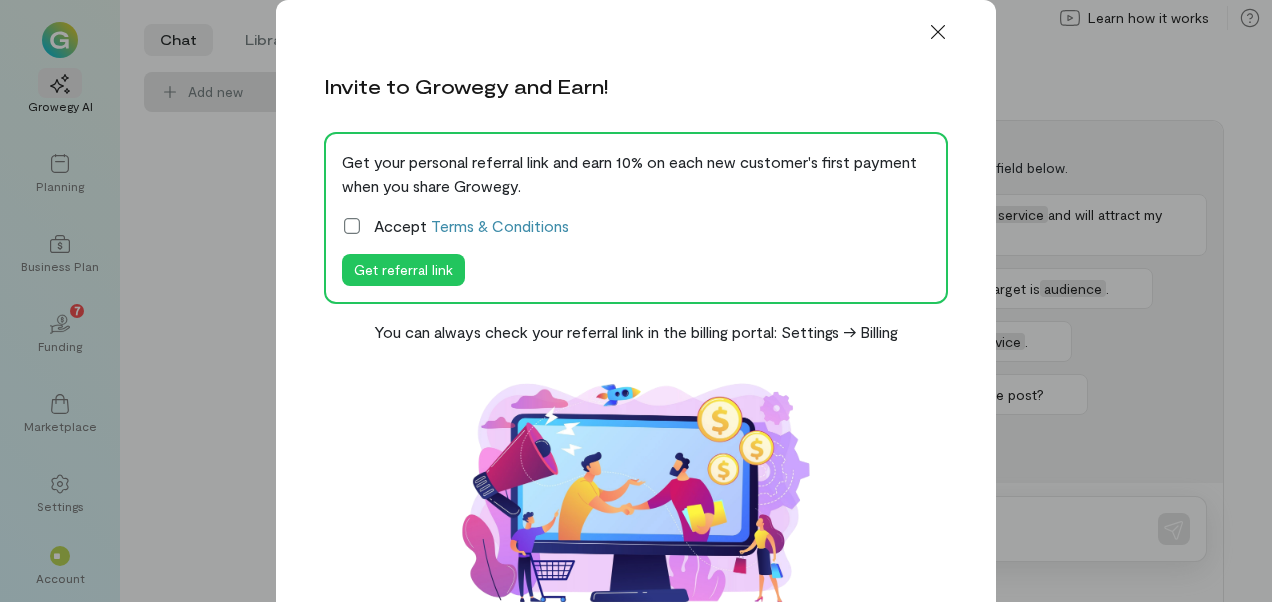 scroll, scrollTop: 0, scrollLeft: 0, axis: both 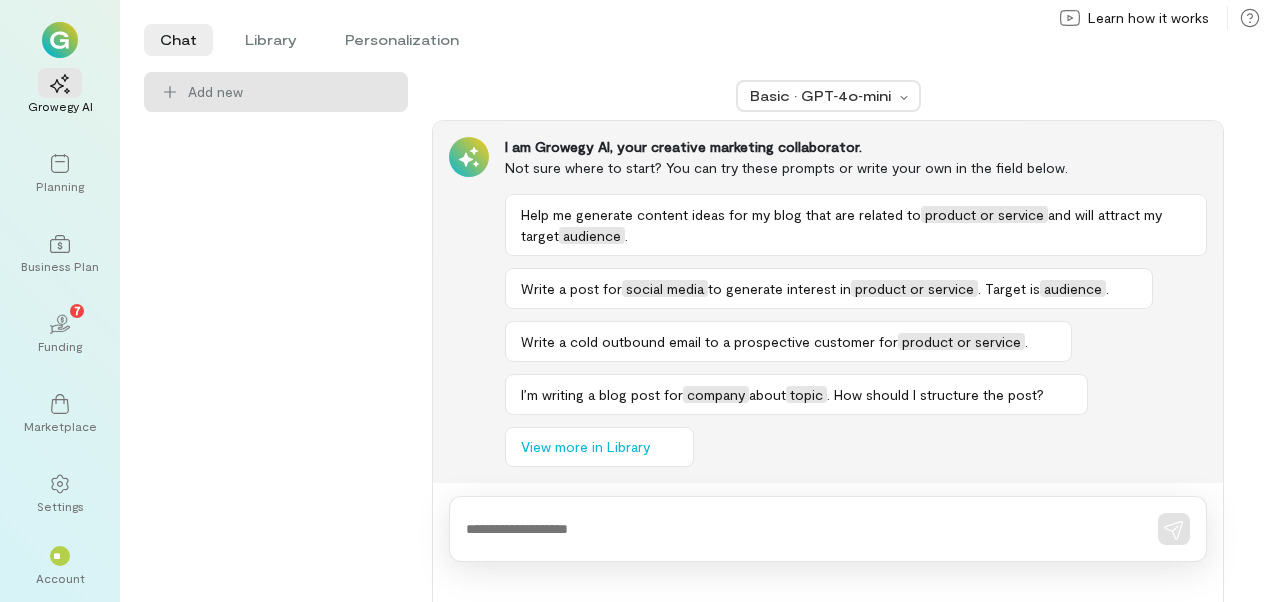 click on "Funding" at bounding box center [60, 346] 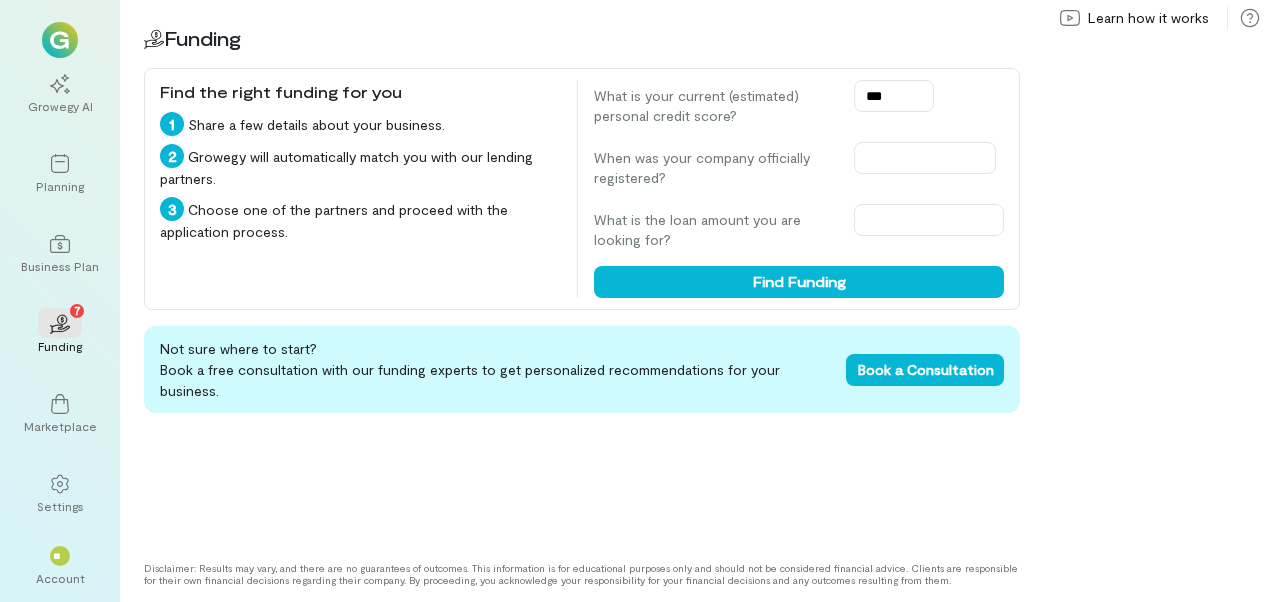 type on "***" 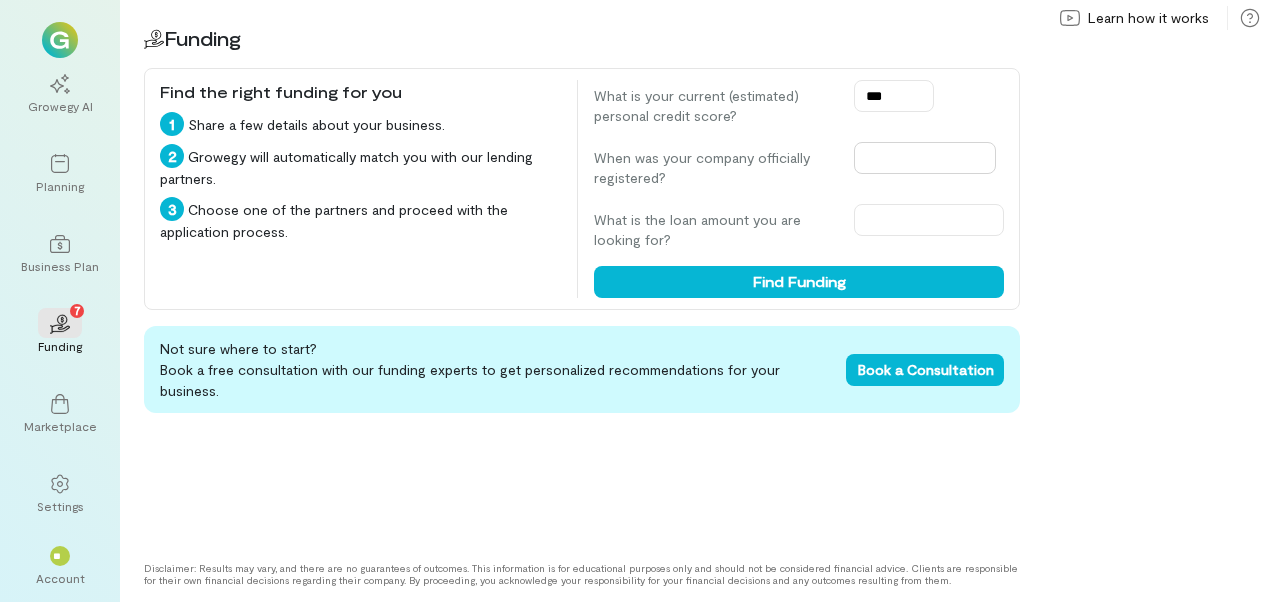 click at bounding box center [925, 158] 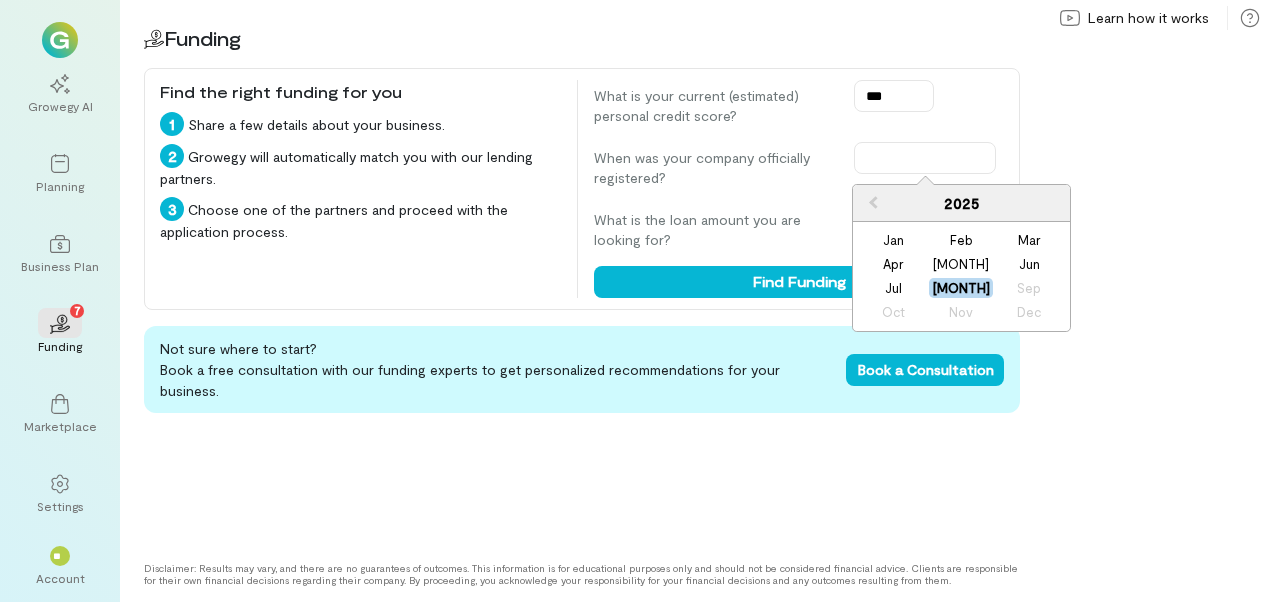click on "Jun" at bounding box center [1029, 264] 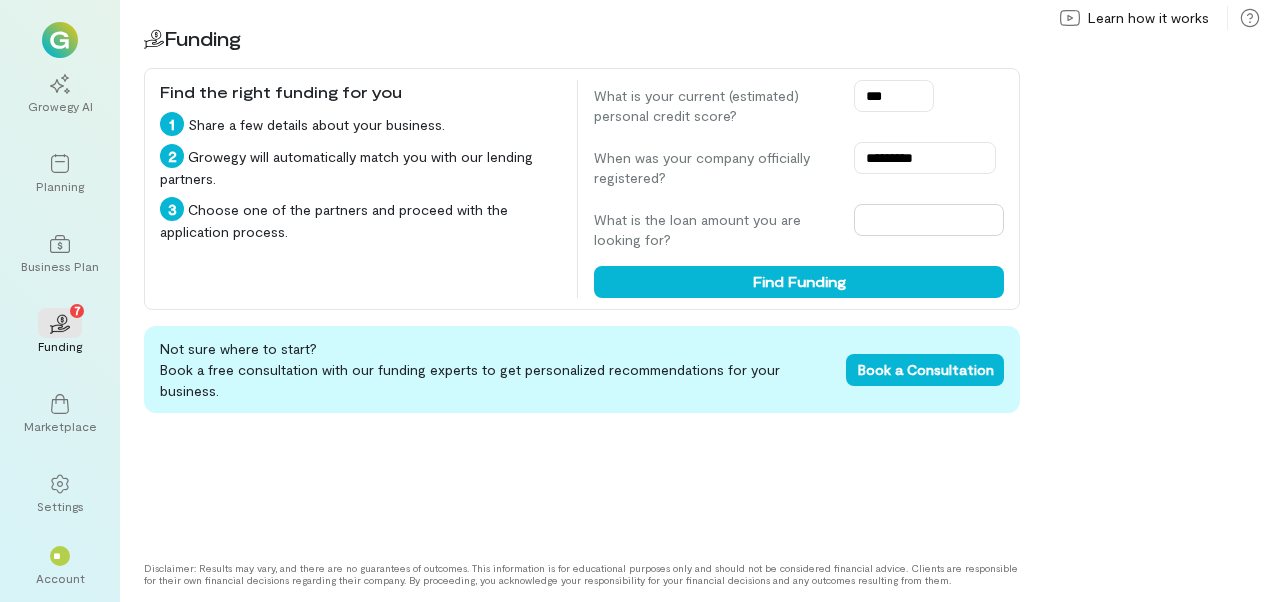 click at bounding box center (929, 220) 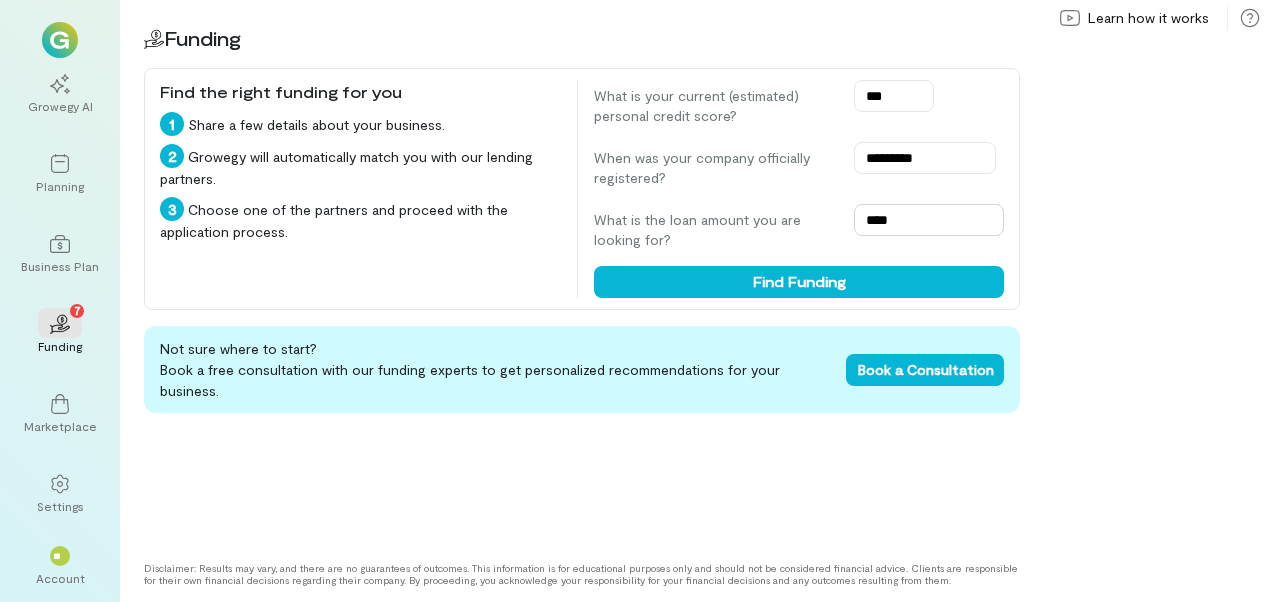 type on "****" 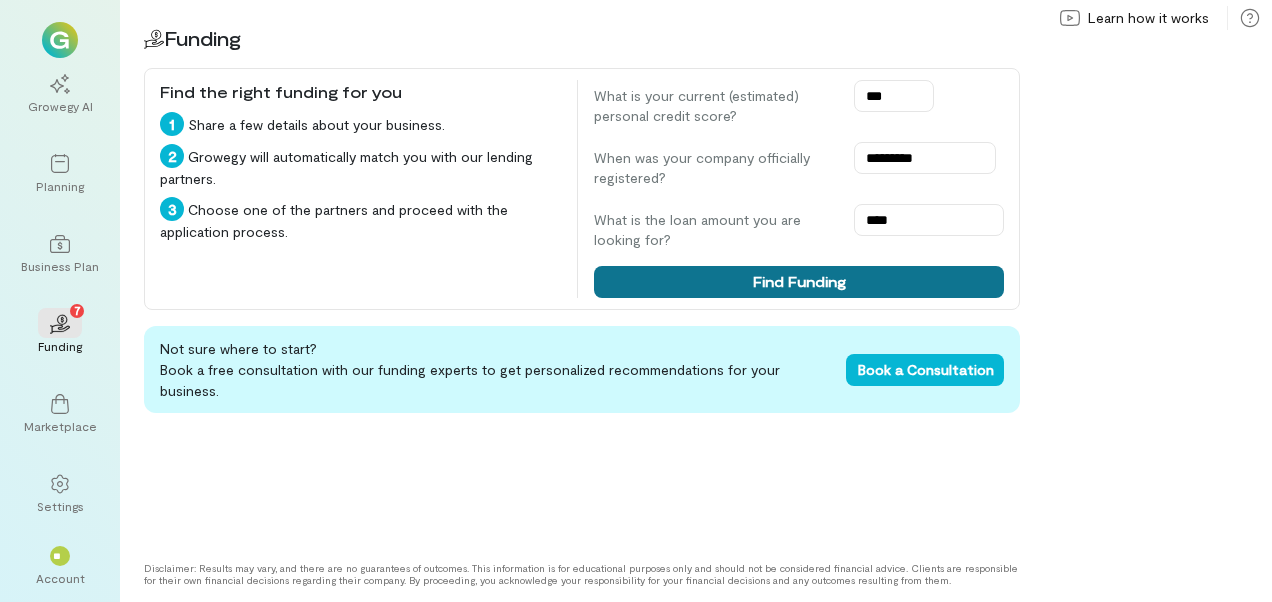 click on "Find Funding" at bounding box center (799, 282) 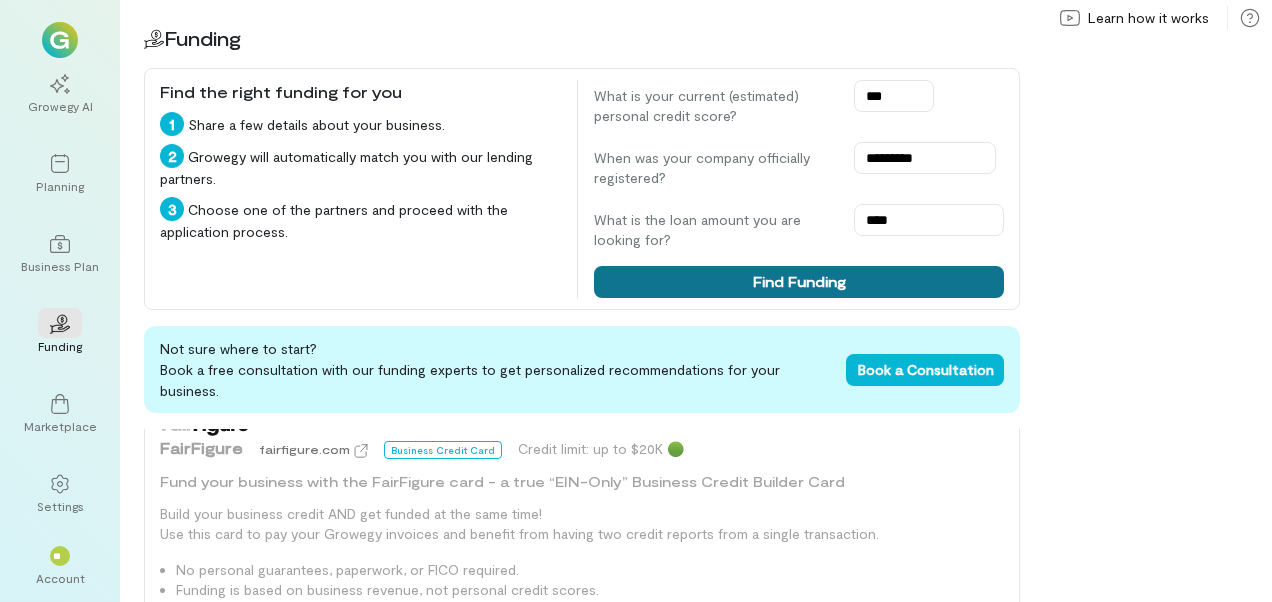 scroll, scrollTop: 814, scrollLeft: 0, axis: vertical 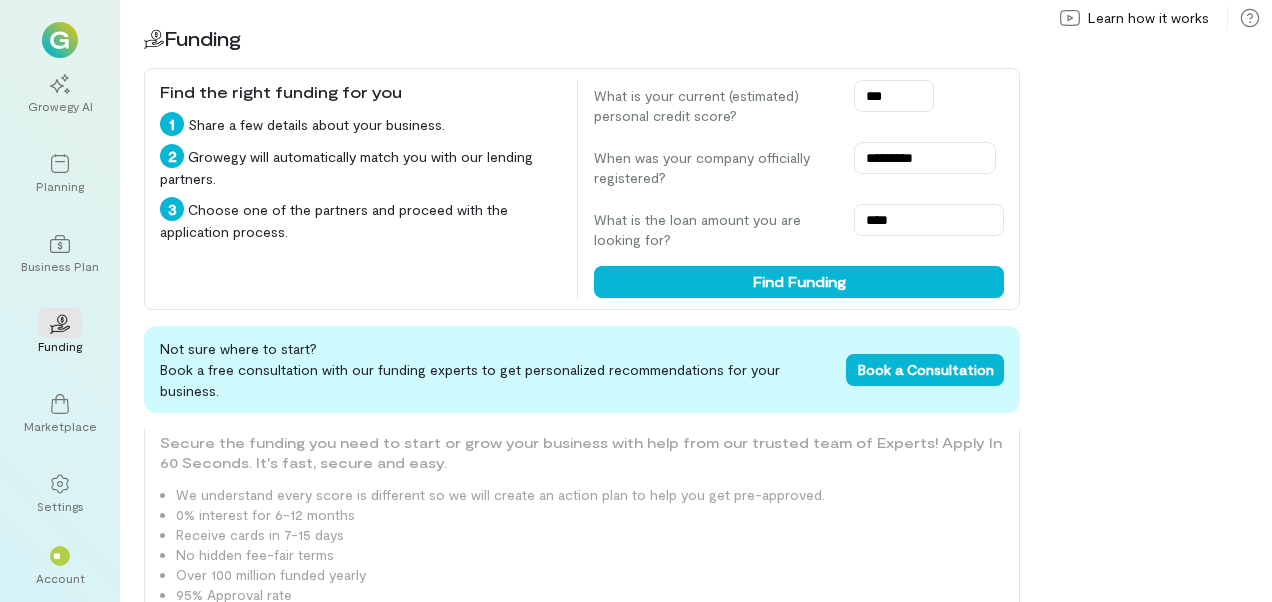 click on "**" at bounding box center [60, 556] 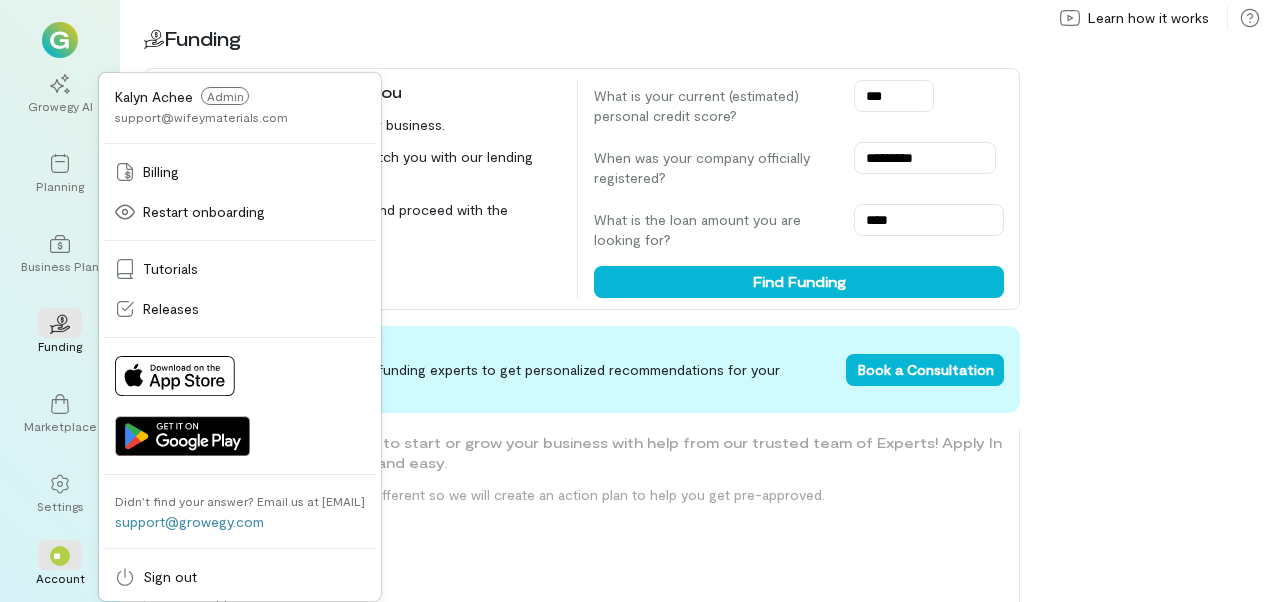 click on "Growegy AI" at bounding box center [60, 94] 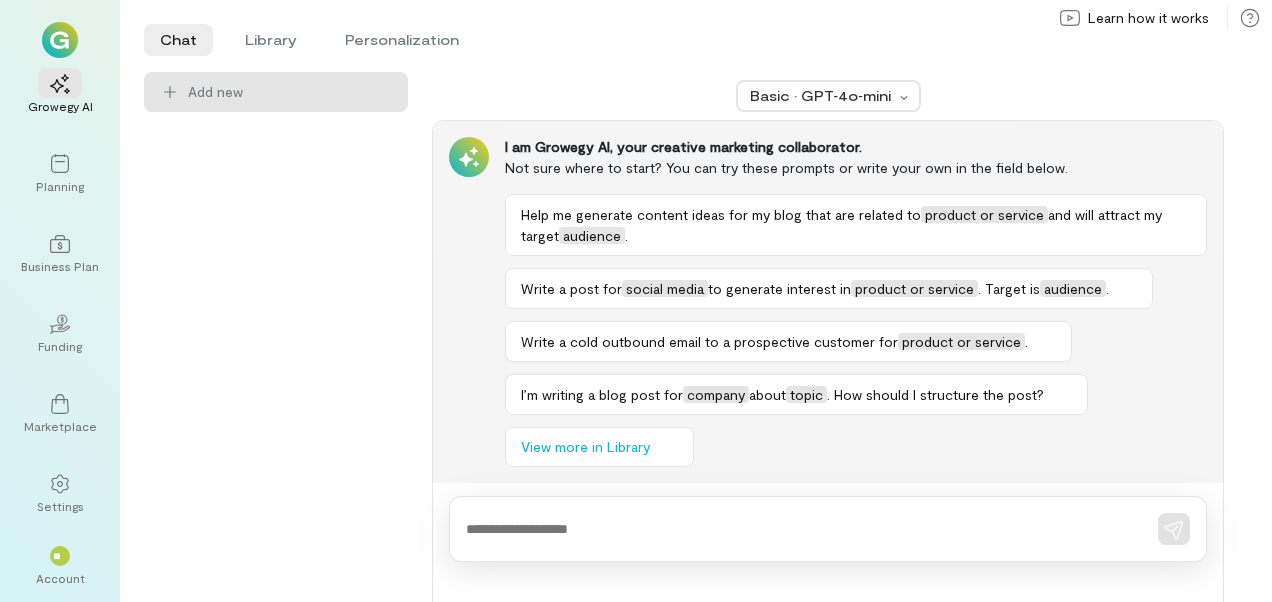 click at bounding box center [60, 40] 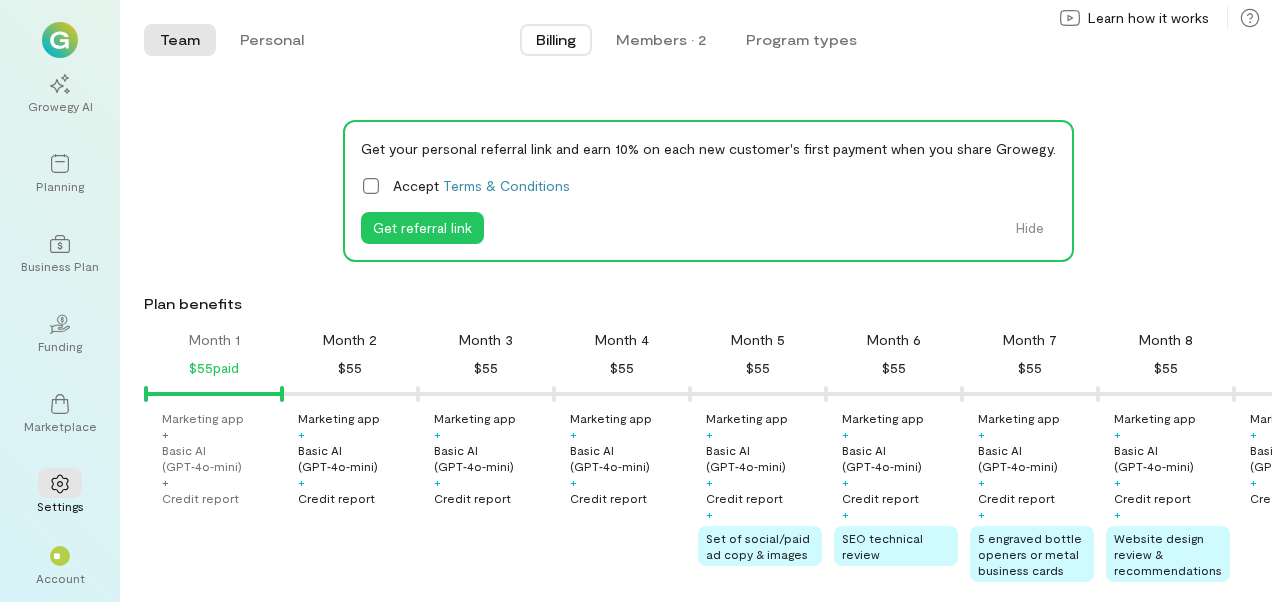 scroll, scrollTop: 87, scrollLeft: 0, axis: vertical 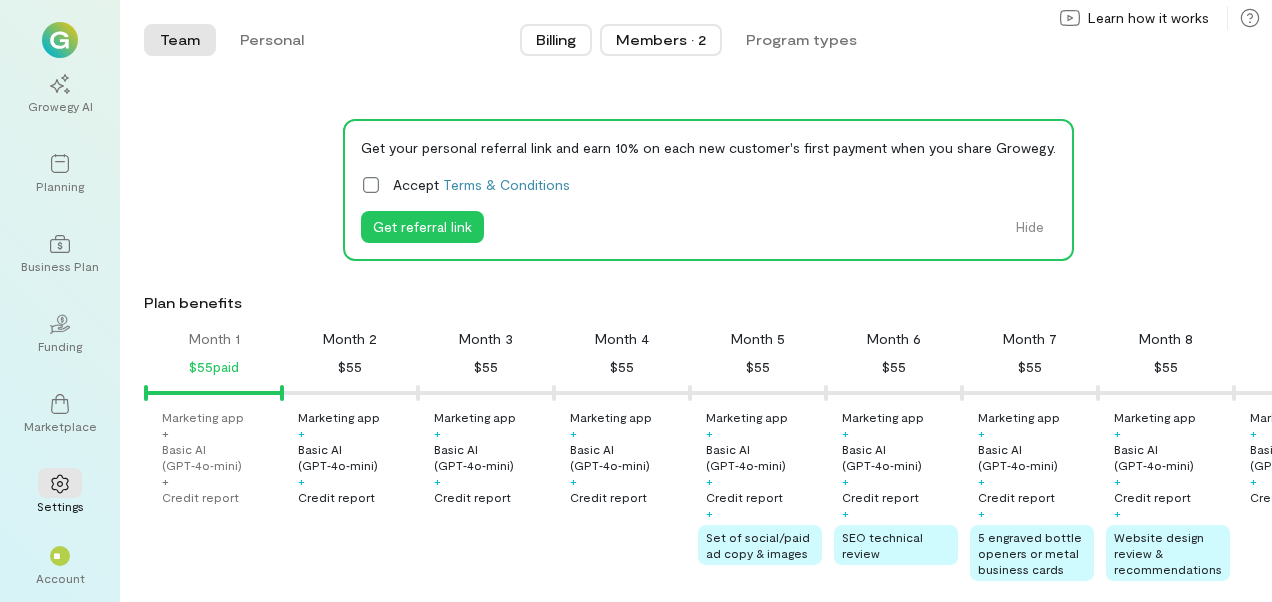 click on "Members · 2" at bounding box center (661, 40) 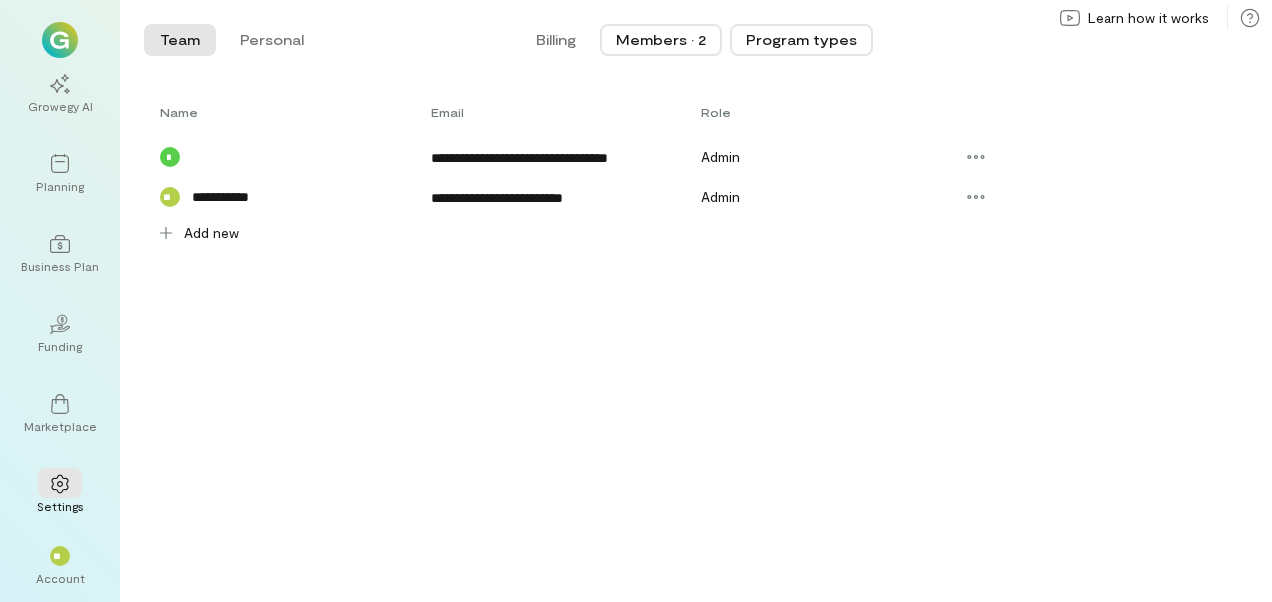 click on "Program types" at bounding box center [801, 40] 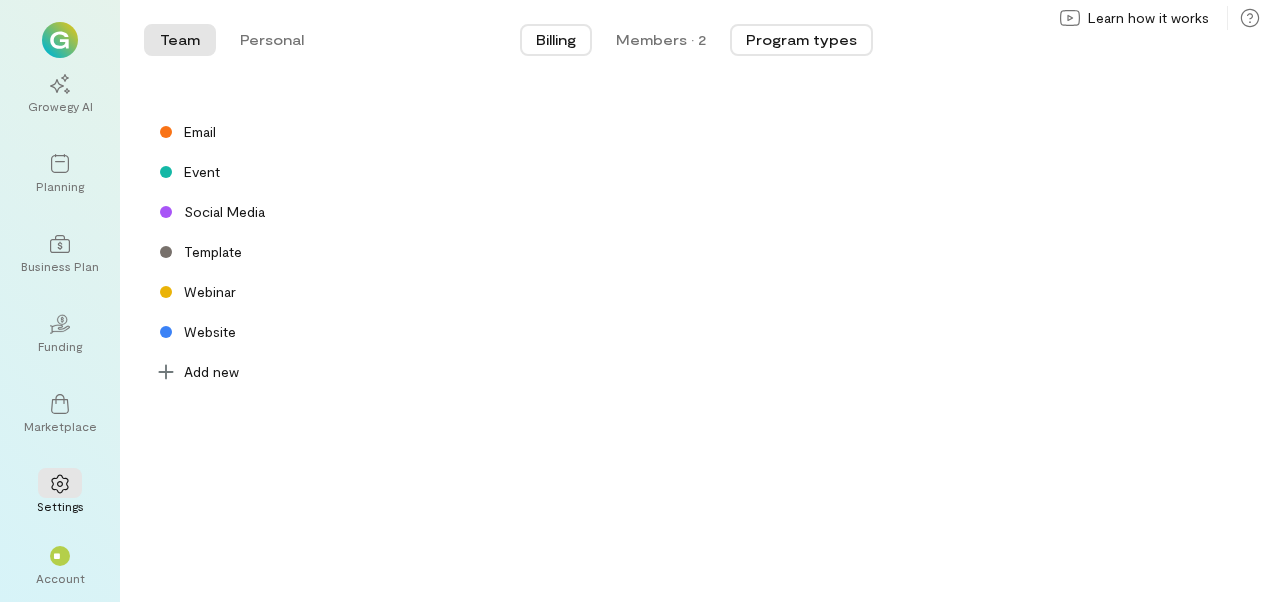 click on "Billing" at bounding box center [556, 40] 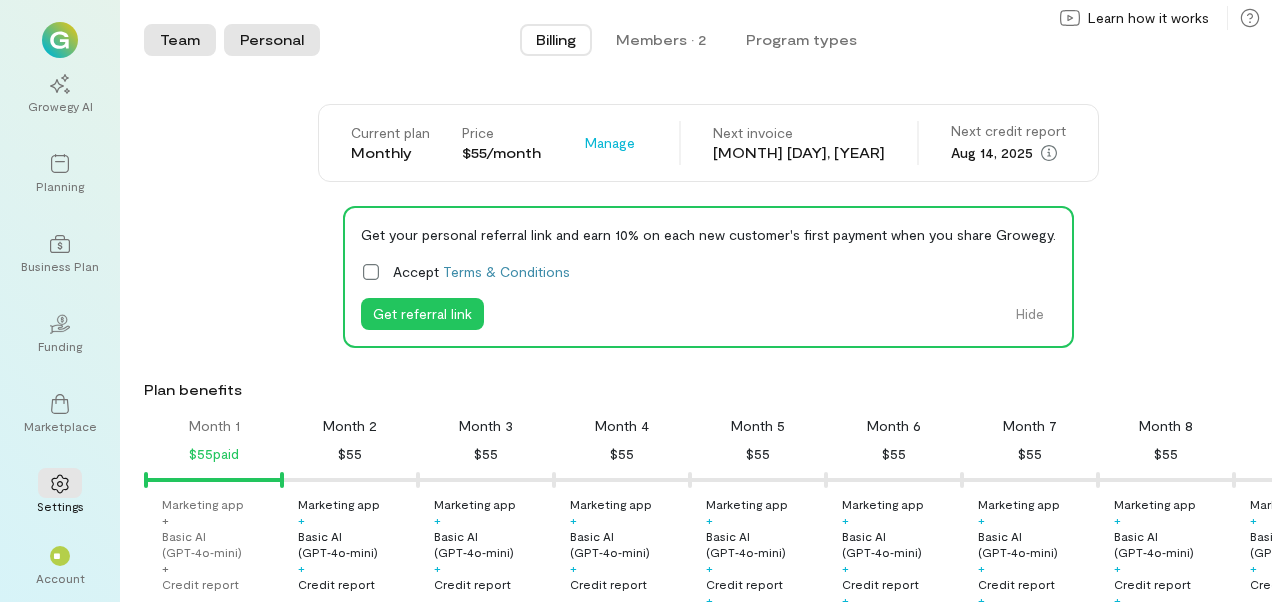 click on "Personal" at bounding box center [272, 40] 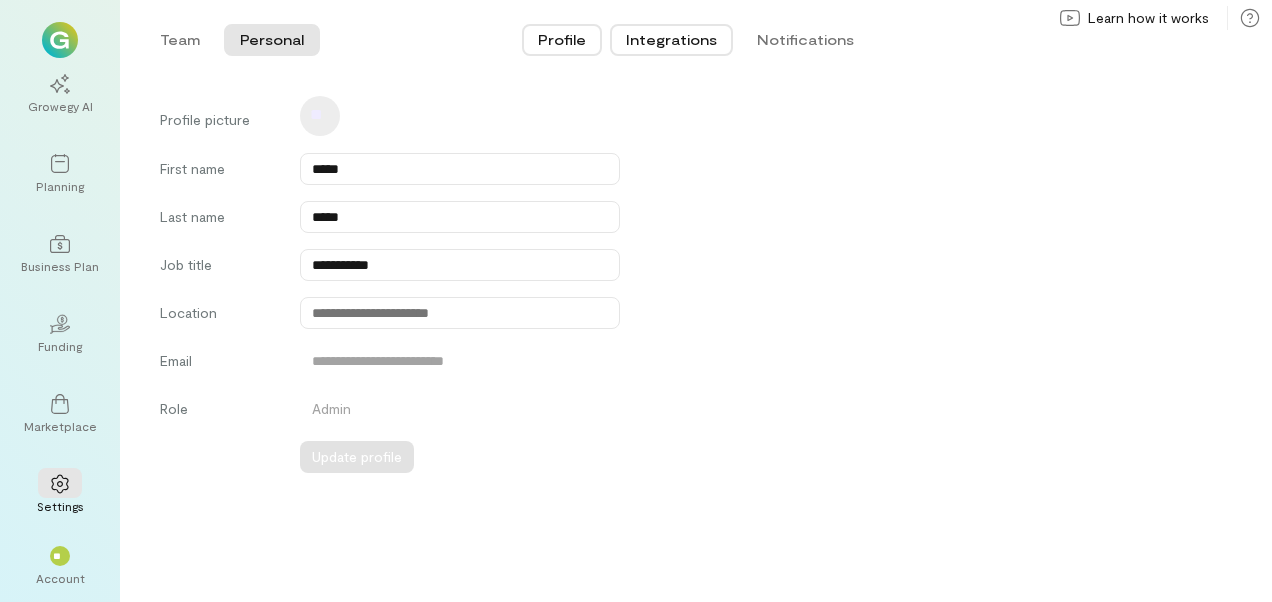 click on "Integrations" at bounding box center [671, 40] 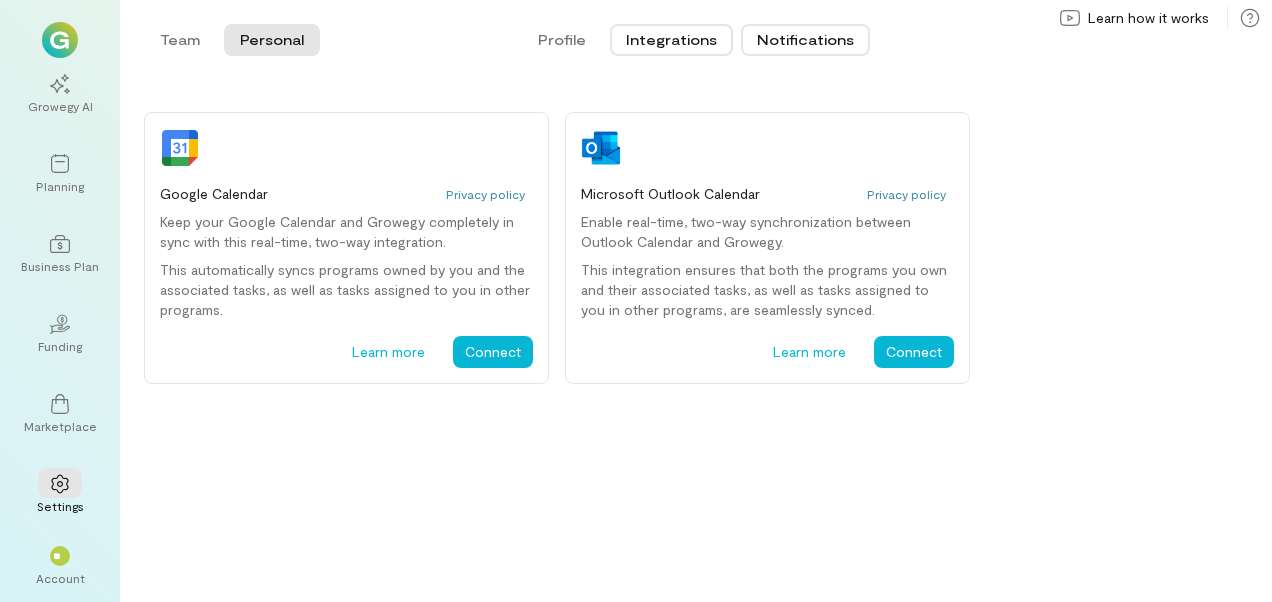 click on "Notifications" at bounding box center (805, 40) 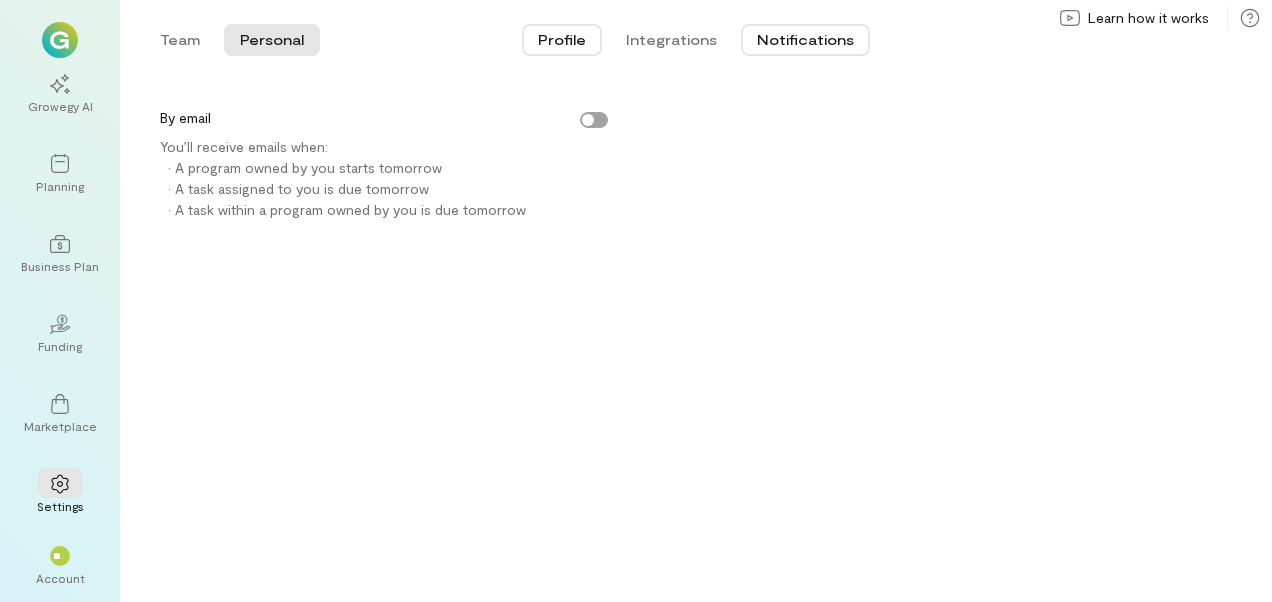 click on "Profile" at bounding box center [562, 40] 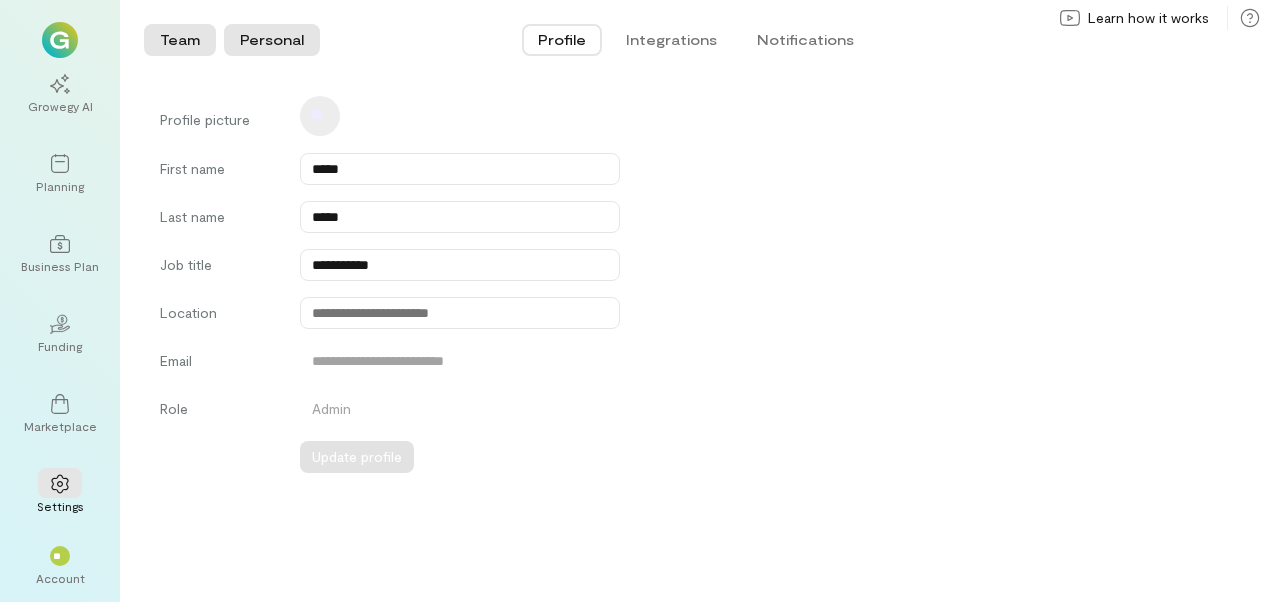 click on "Team" at bounding box center [180, 40] 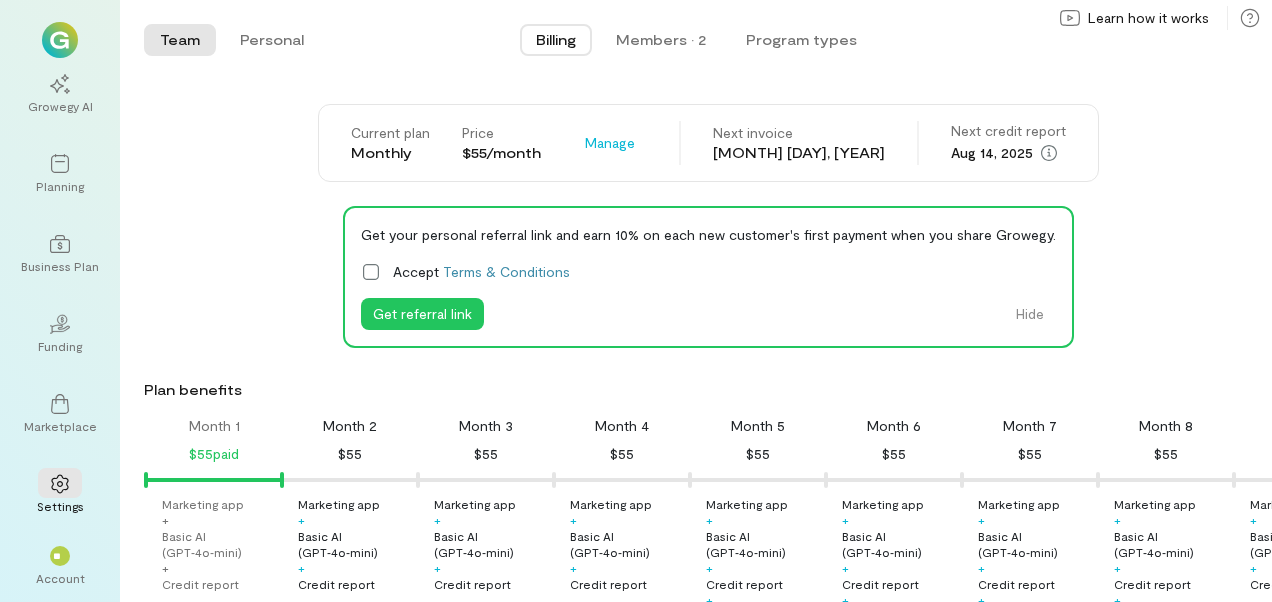 click 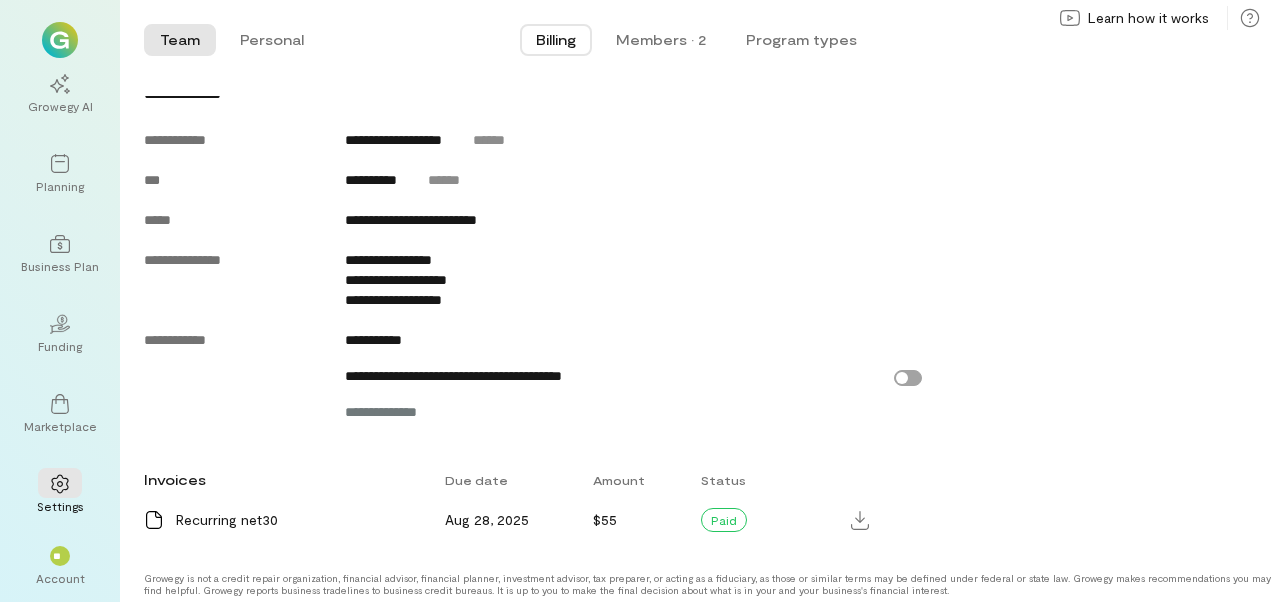 scroll, scrollTop: 928, scrollLeft: 0, axis: vertical 